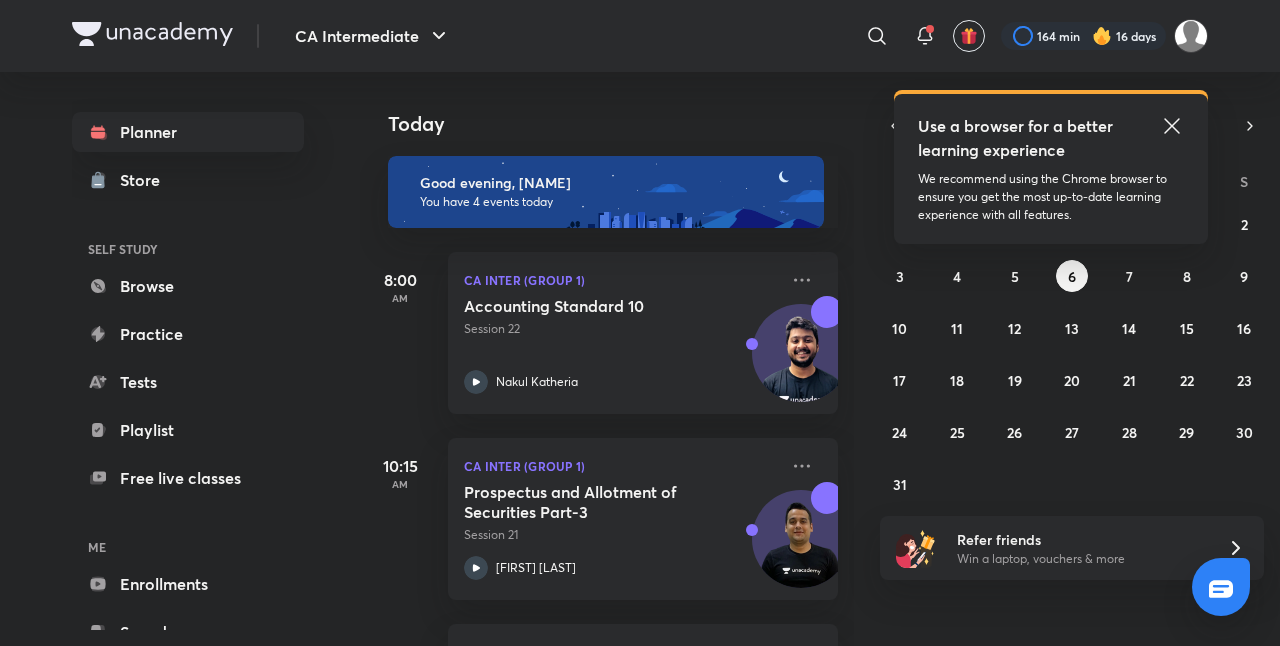 scroll, scrollTop: 0, scrollLeft: 0, axis: both 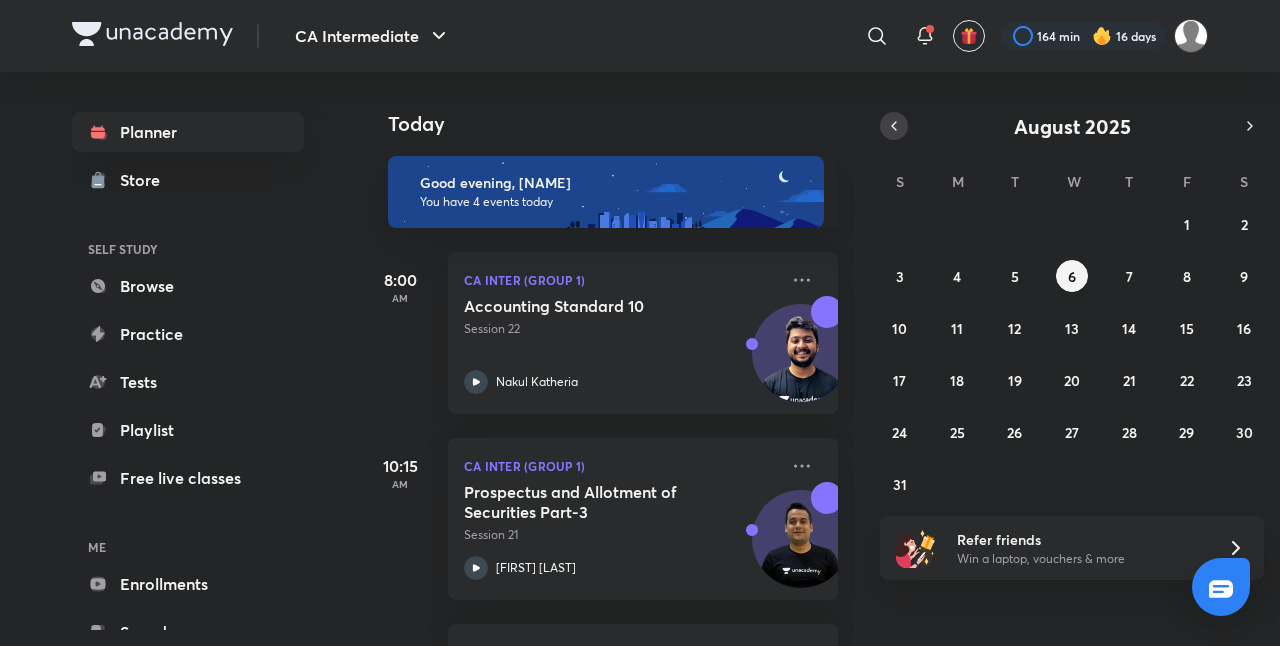 click at bounding box center (894, 126) 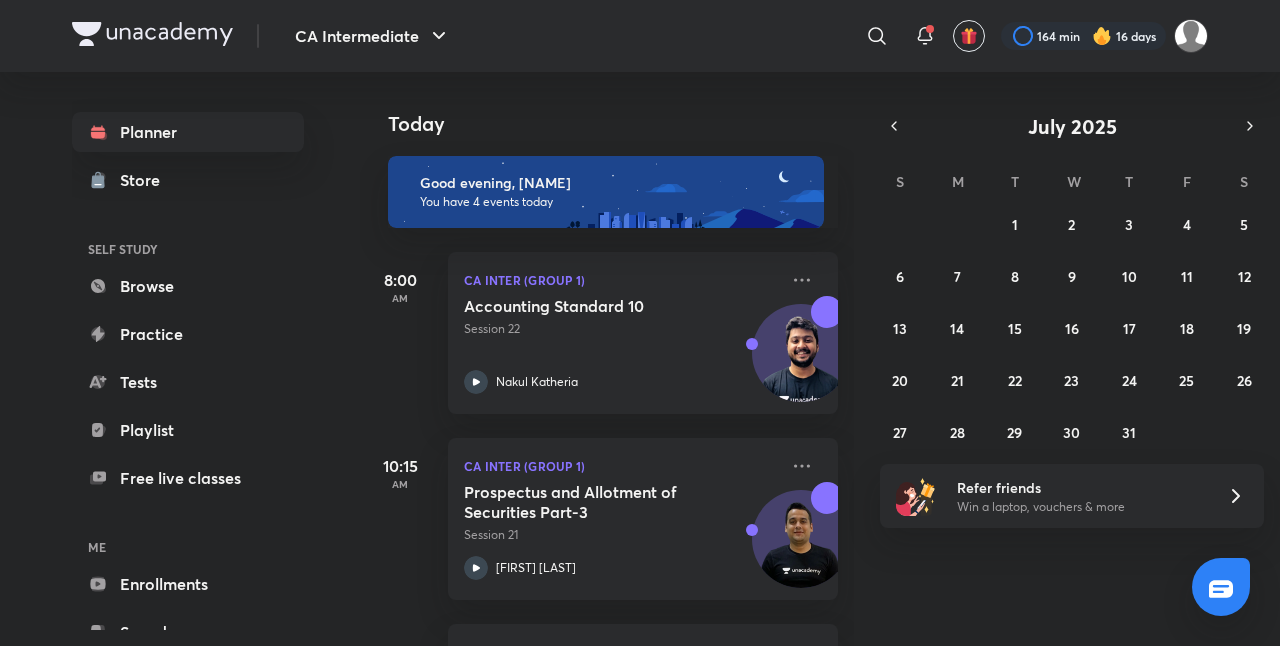 click on "29 30 1 2 3 4 5 6 7 8 9 10 11 12 13 14 15 16 17 18 19 20 21 22 23 24 25 26 27 28 29 30 31 1 2" at bounding box center [1072, 328] 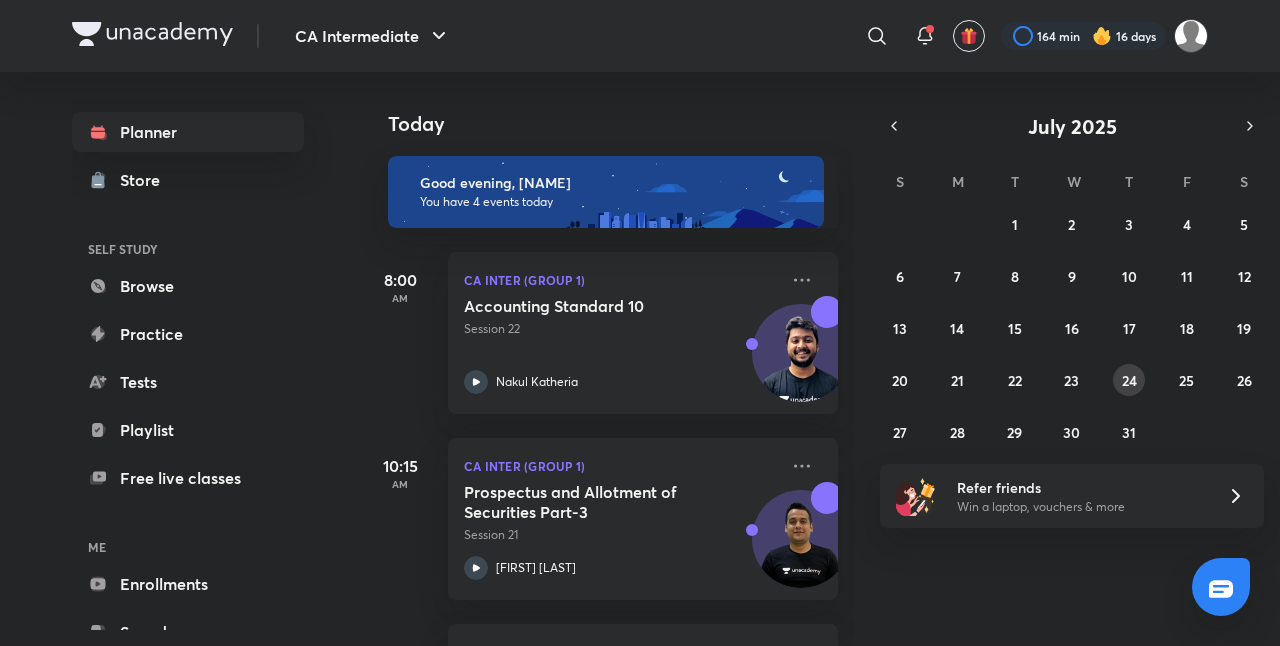 click on "24" at bounding box center (1129, 380) 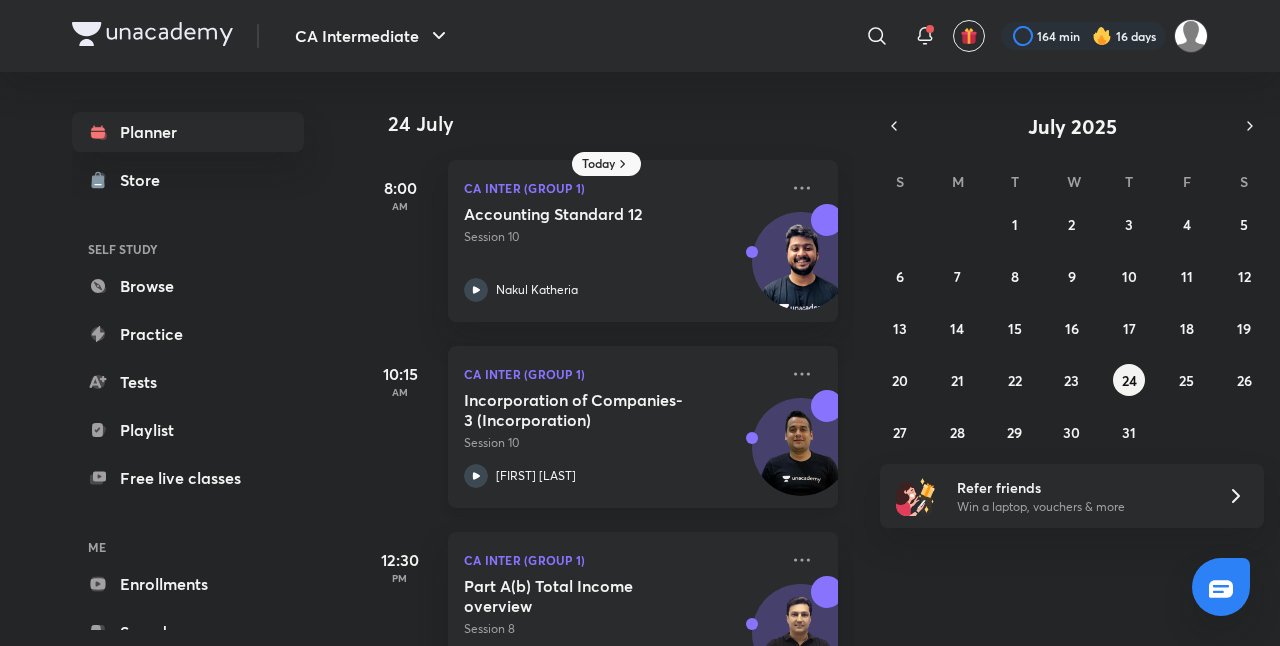 click on "Session 10" at bounding box center (621, 443) 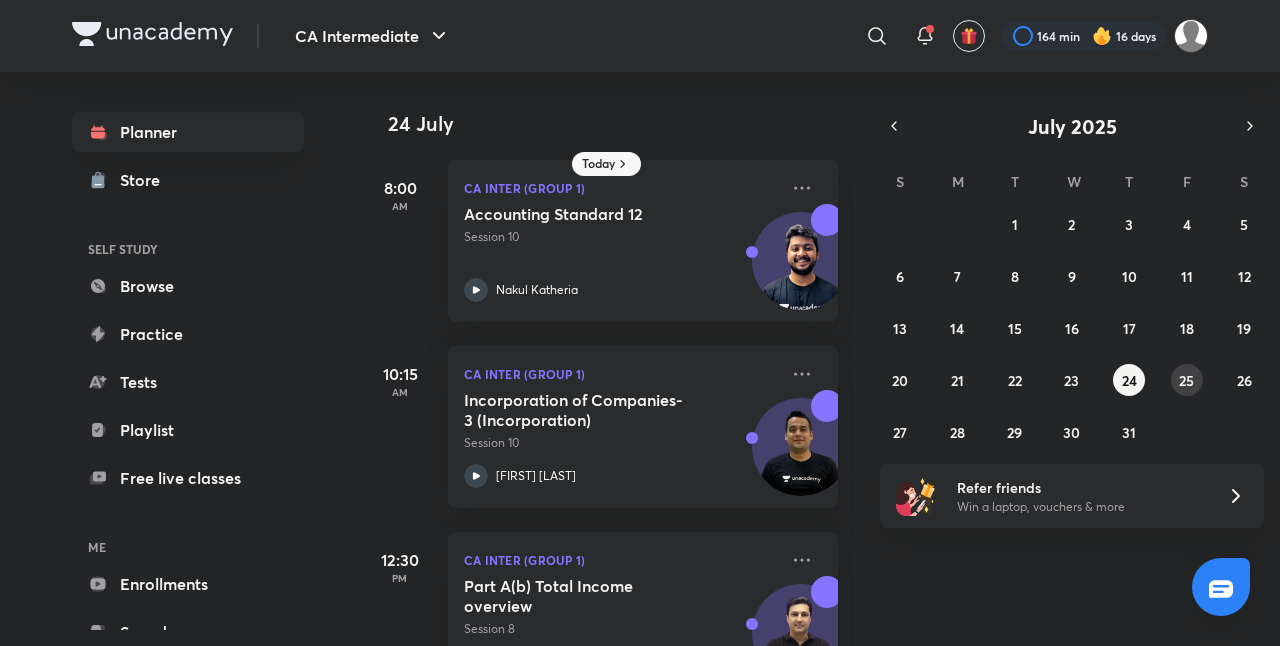 click on "25" at bounding box center (1186, 380) 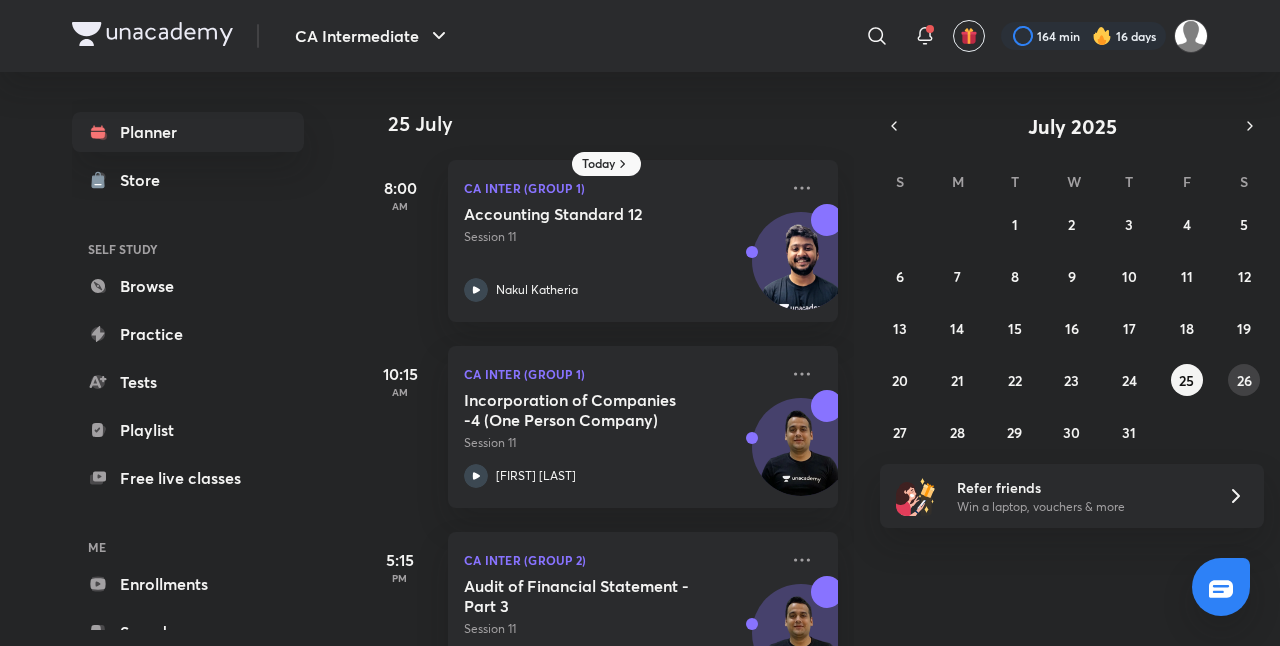 click on "26" at bounding box center (1244, 380) 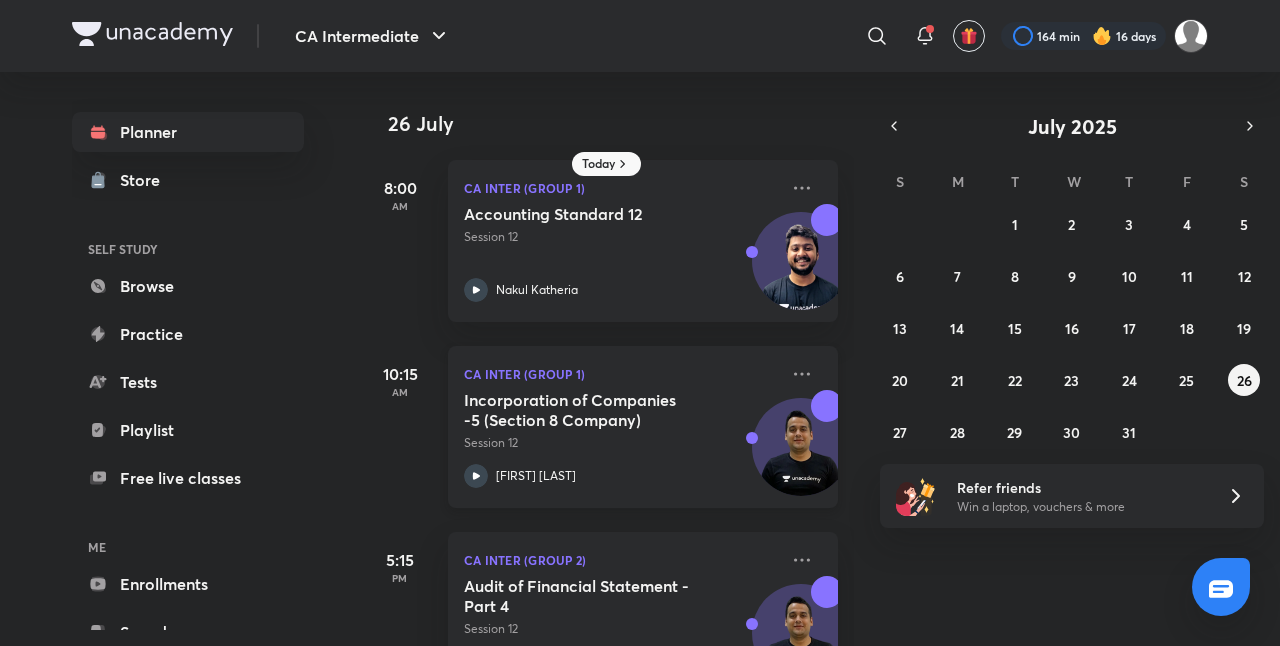 click on "[FIRST] [LAST]" at bounding box center [621, 476] 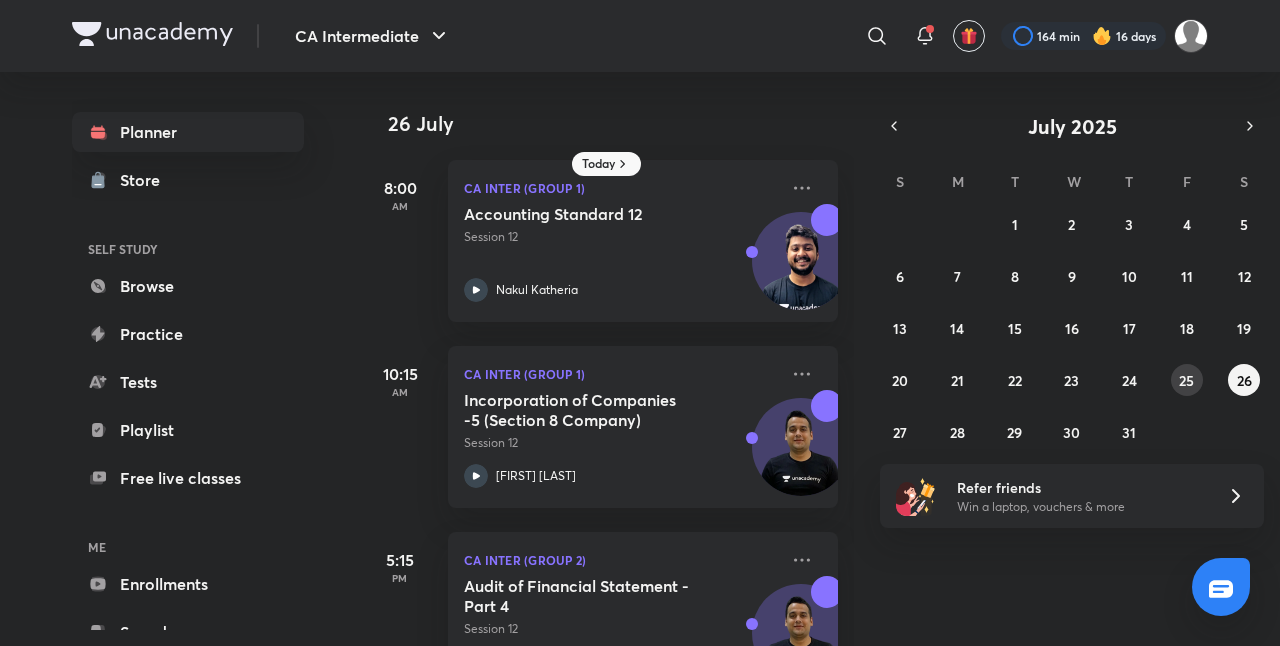 click on "25" at bounding box center [1186, 380] 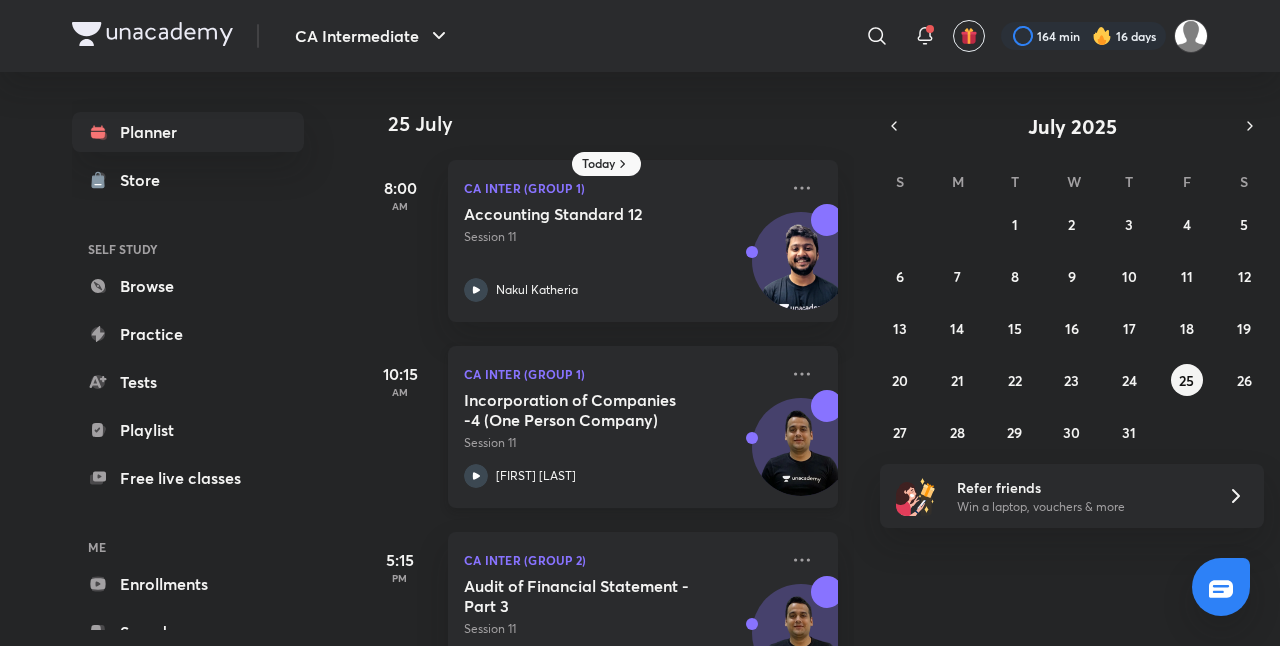 click on "Incorporation of Companies -4 (One Person Company)" at bounding box center [588, 410] 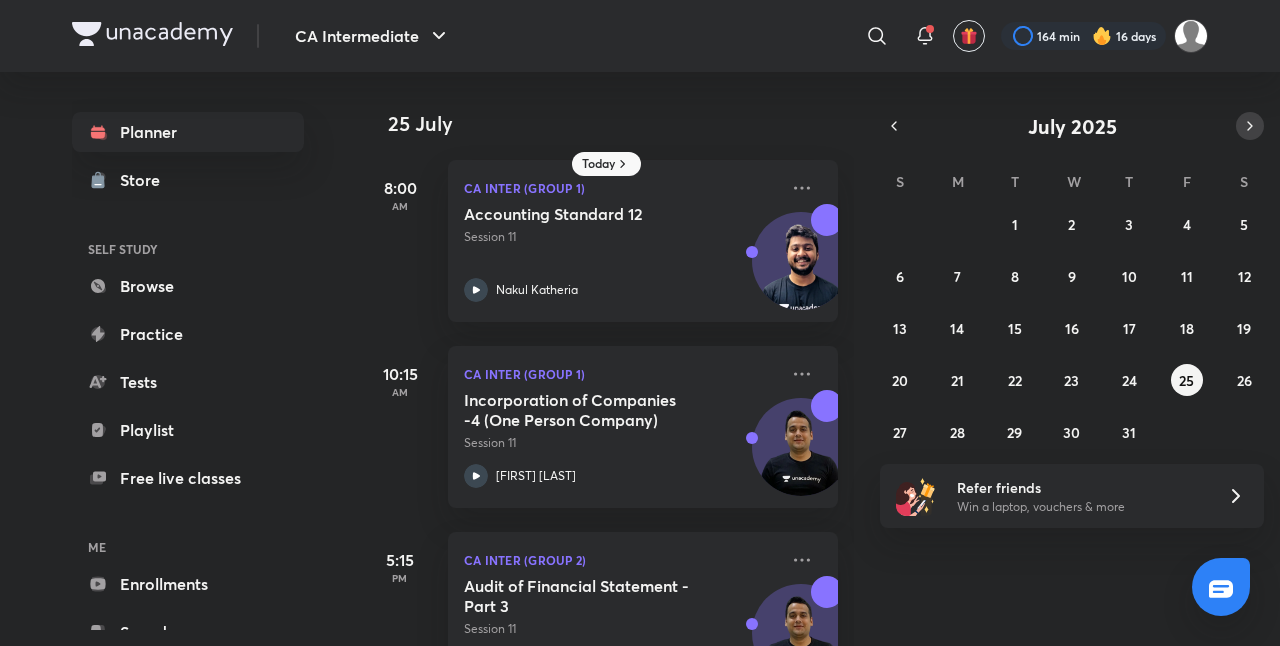 click at bounding box center [1250, 126] 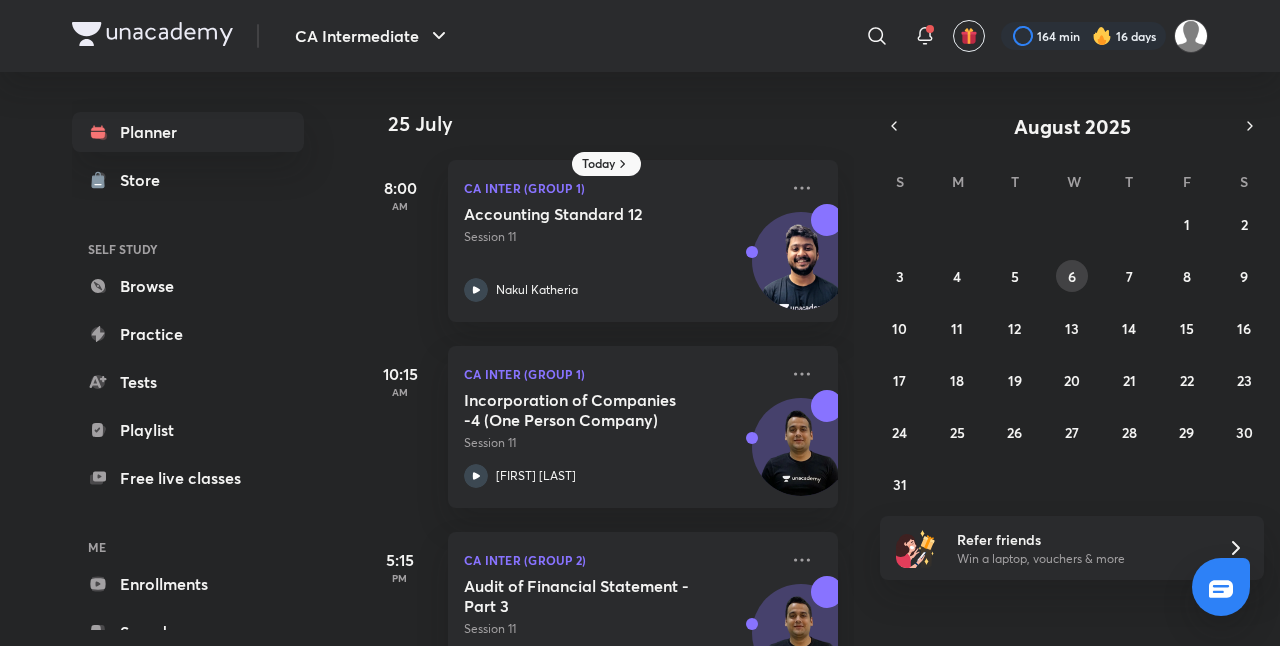 click on "6" at bounding box center [1072, 276] 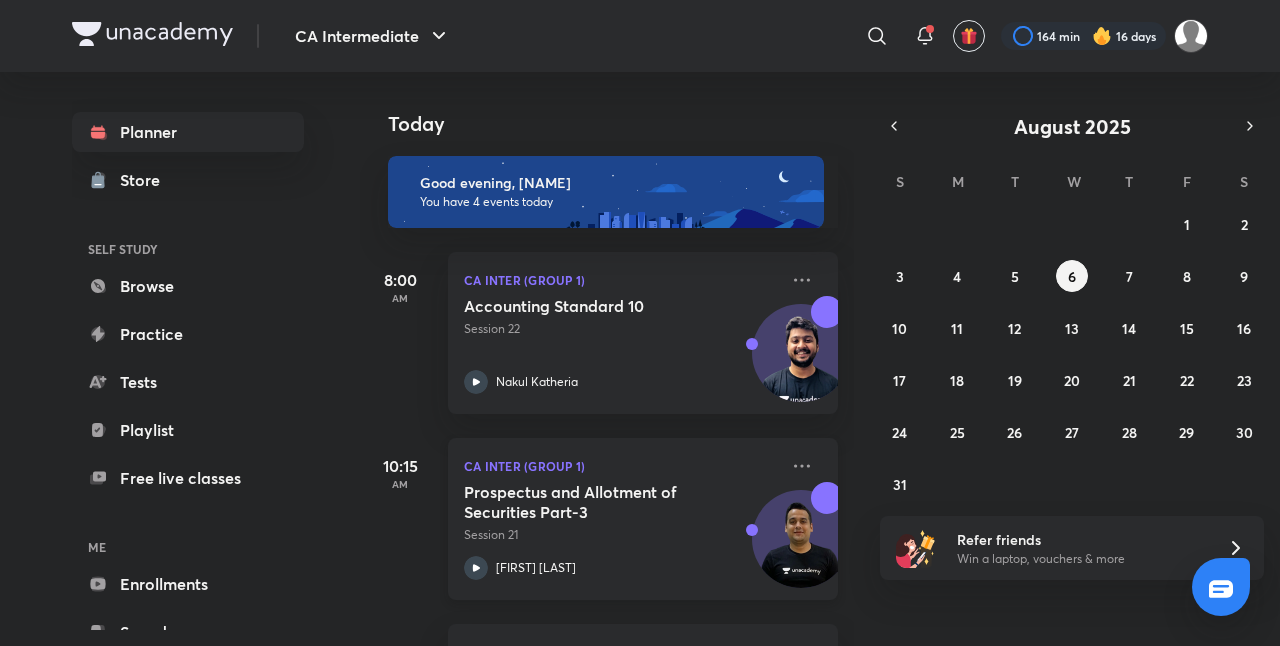 scroll, scrollTop: 357, scrollLeft: 0, axis: vertical 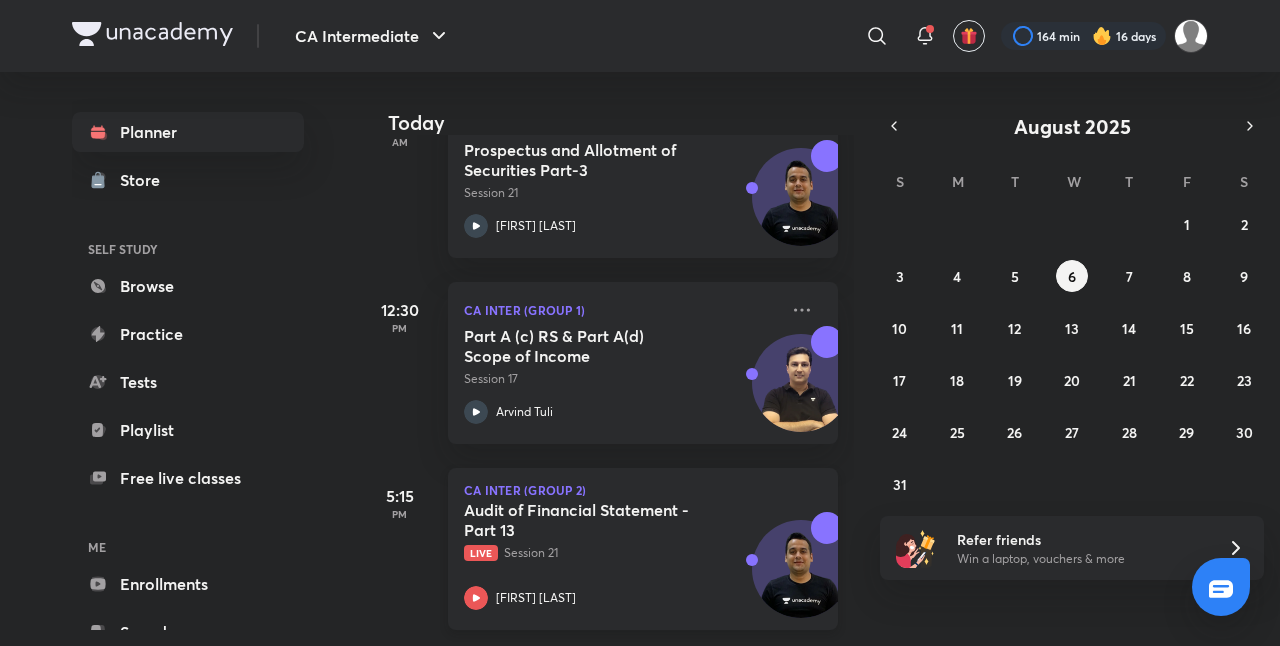 click on "Audit of Financial Statement - Part 13 Live Session 21 [FIRST] [LAST]" at bounding box center (621, 555) 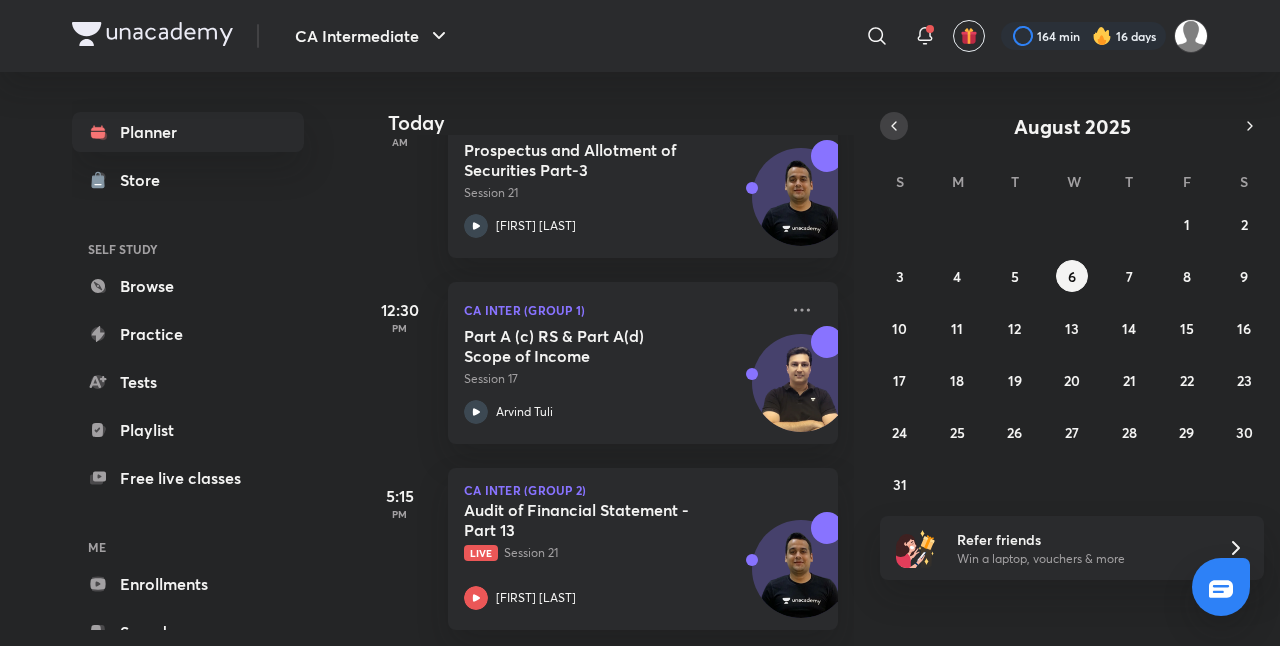 click 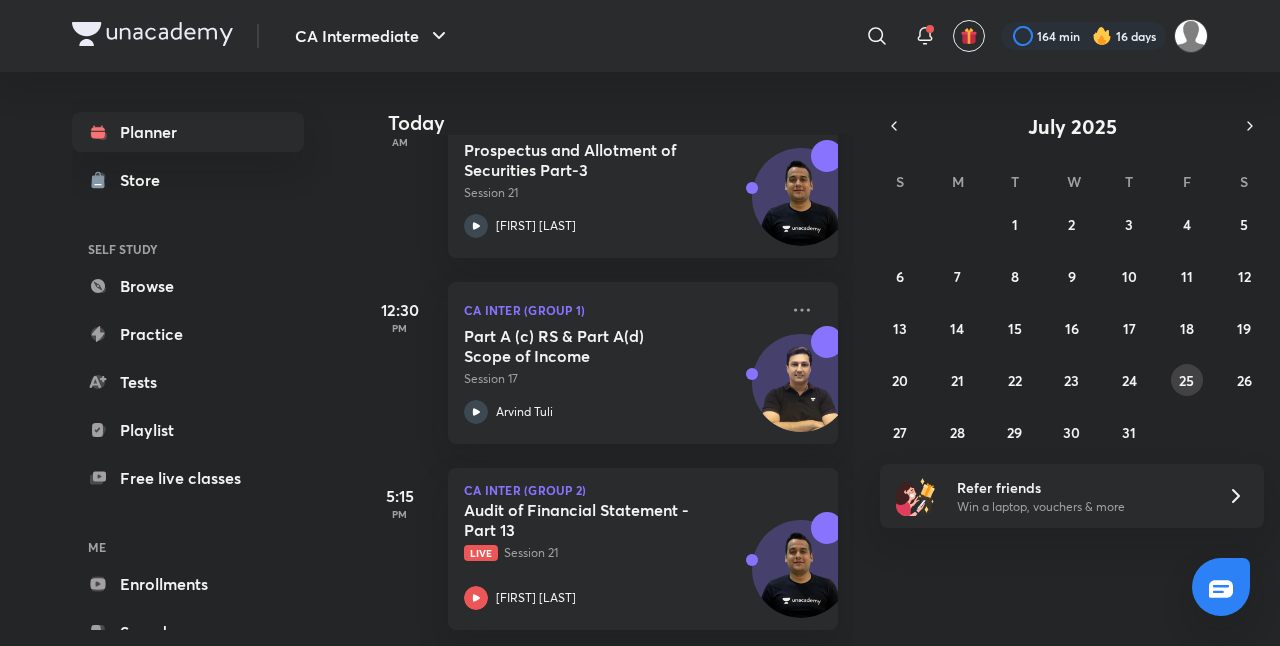 click on "25" at bounding box center [1186, 380] 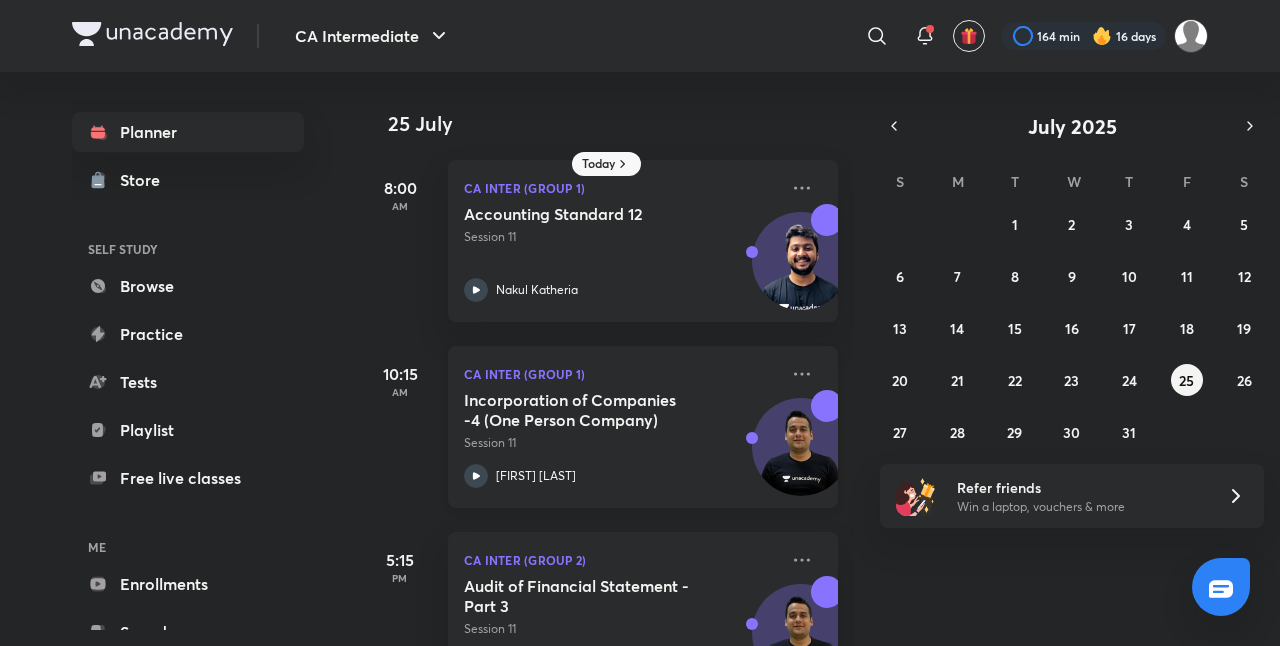 click on "Incorporation of Companies -4 (One Person Company)" at bounding box center (588, 410) 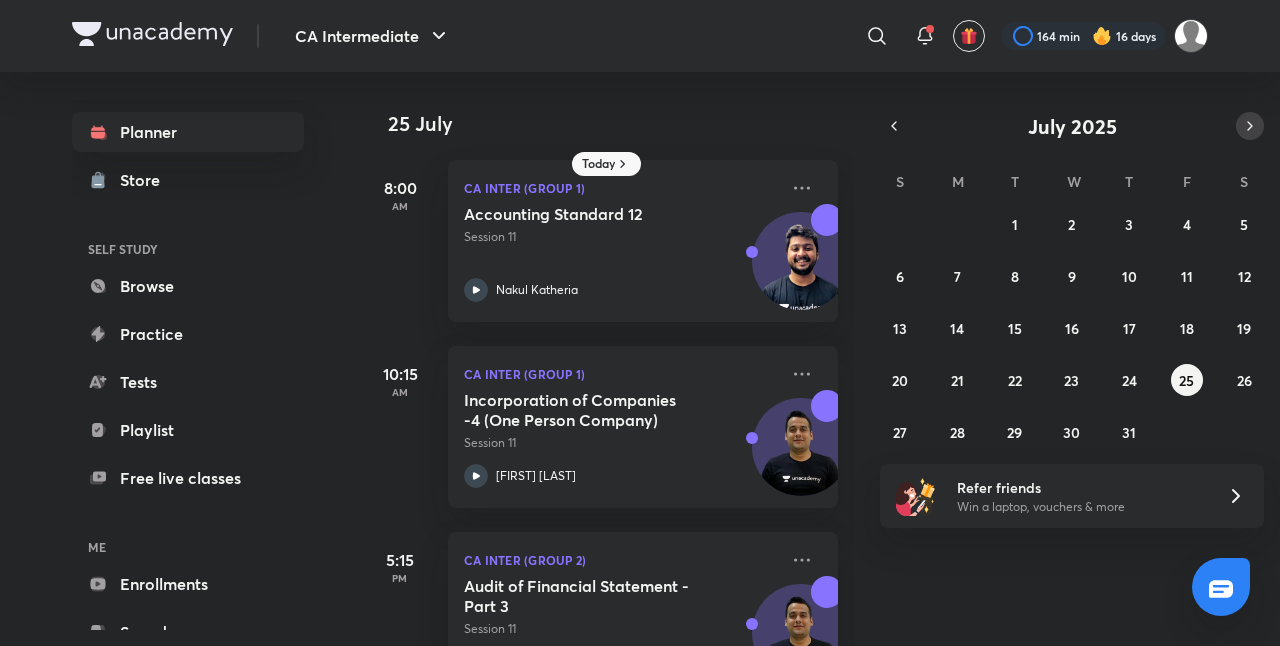 click 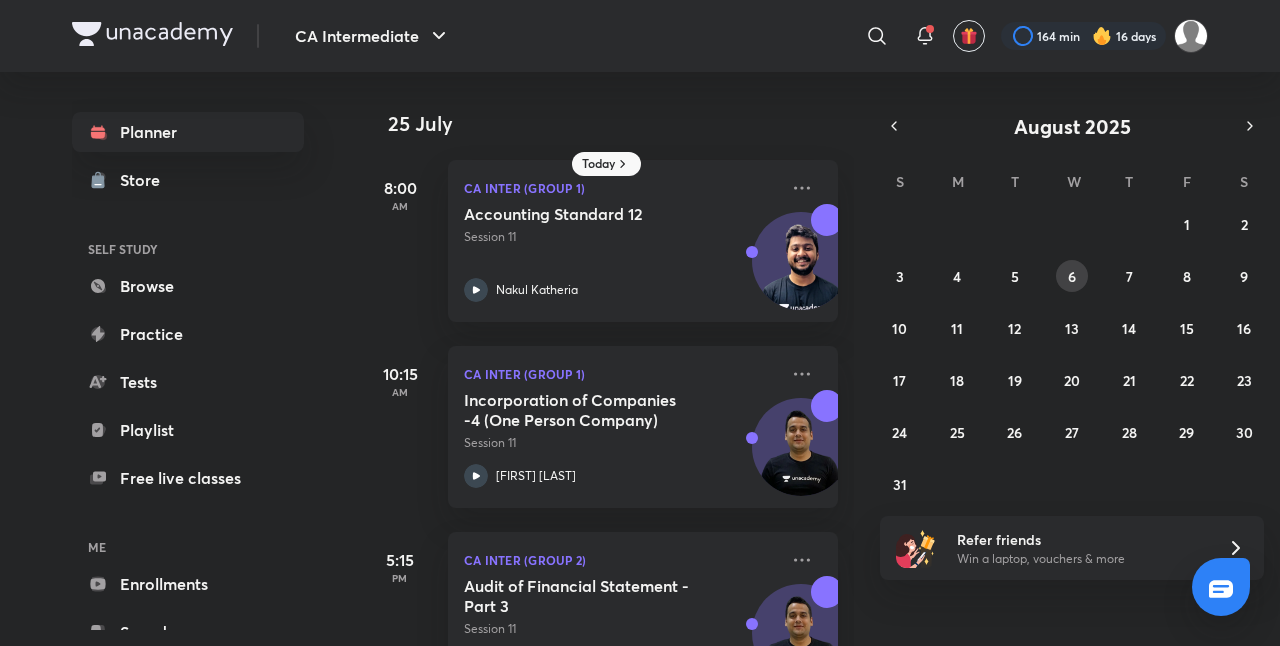 click on "6" at bounding box center [1072, 276] 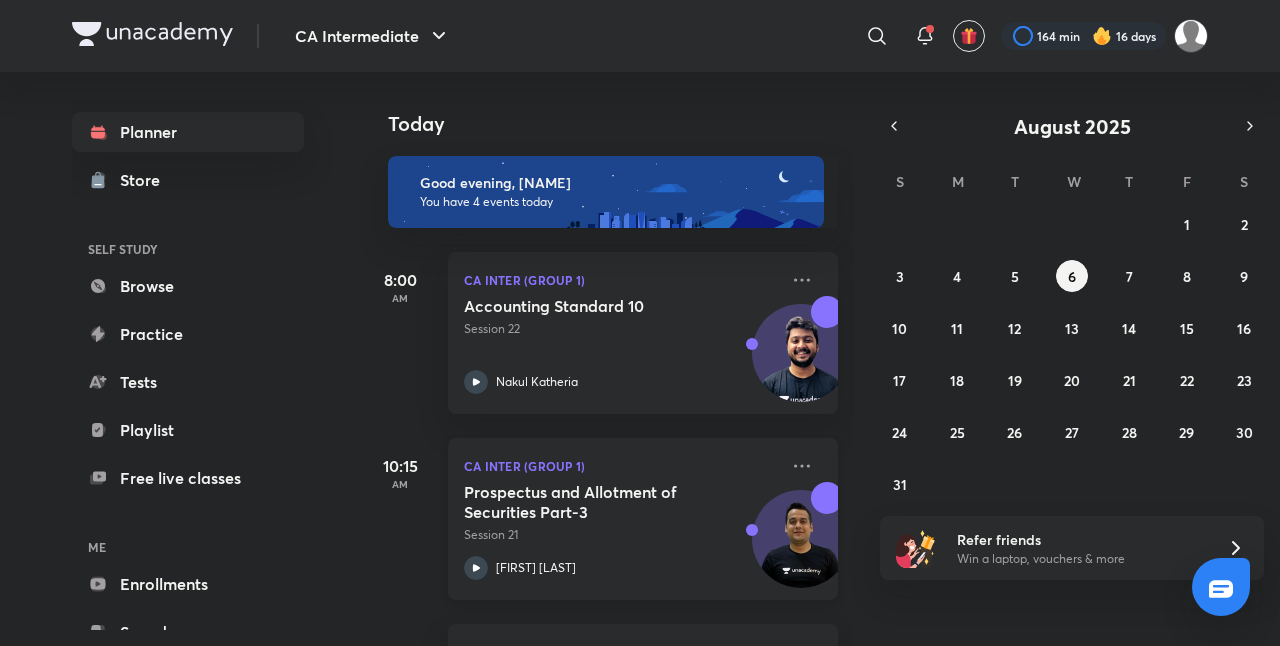 scroll, scrollTop: 357, scrollLeft: 0, axis: vertical 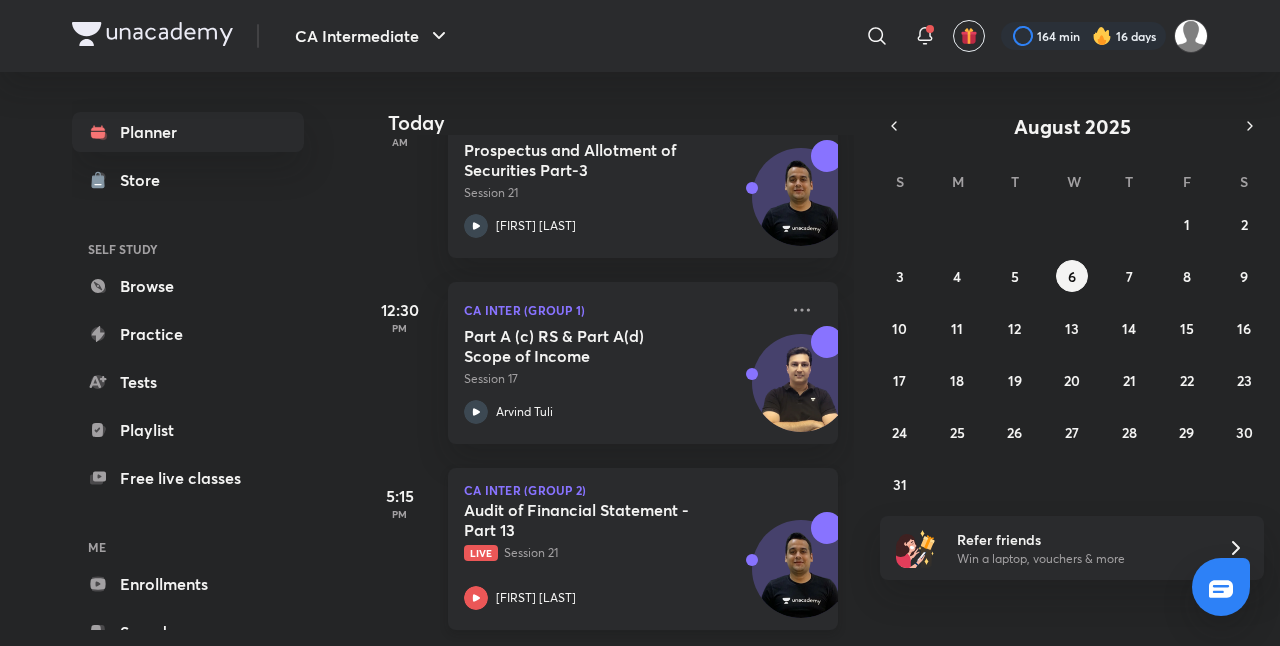 click on "Audit of Financial Statement - Part 13 Live Session 21 [FIRST] [LAST]" at bounding box center [621, 555] 